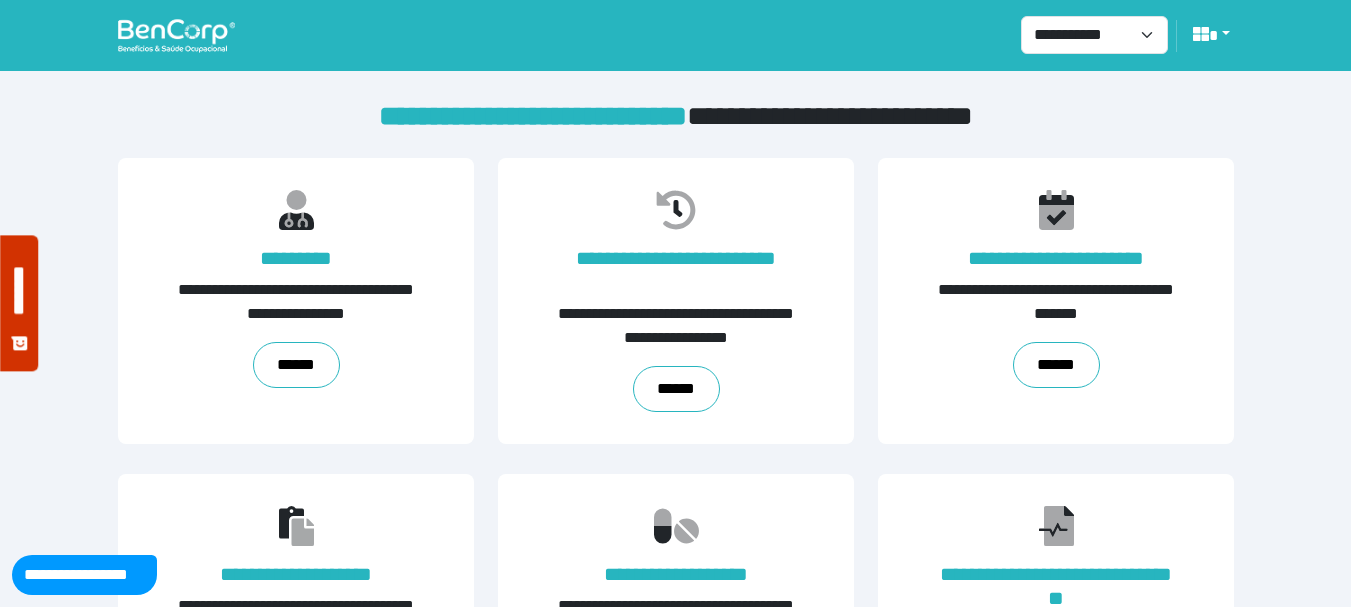 scroll, scrollTop: 489, scrollLeft: 0, axis: vertical 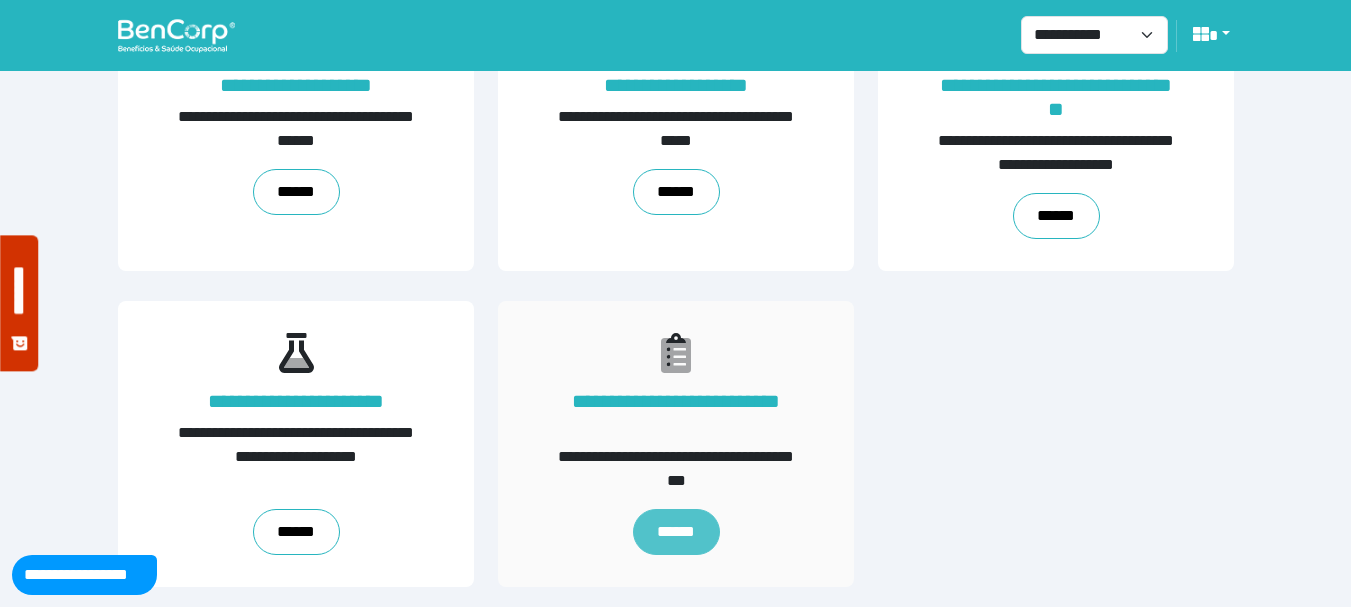 click on "******" at bounding box center (675, 532) 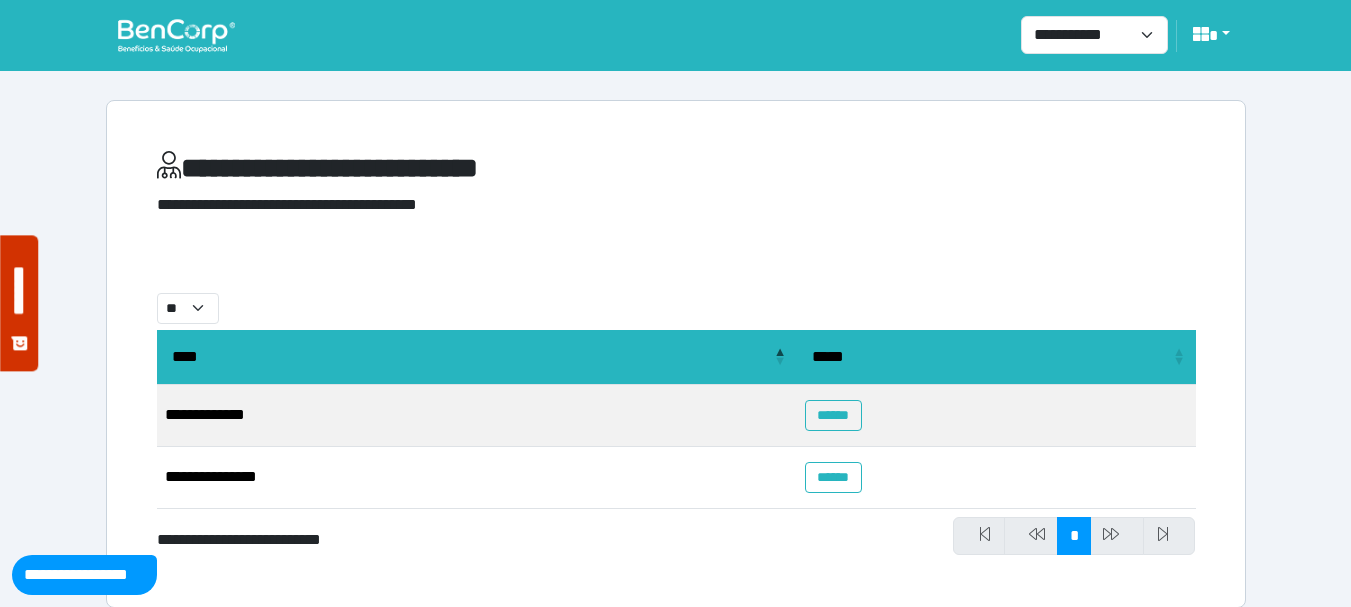 scroll, scrollTop: 21, scrollLeft: 0, axis: vertical 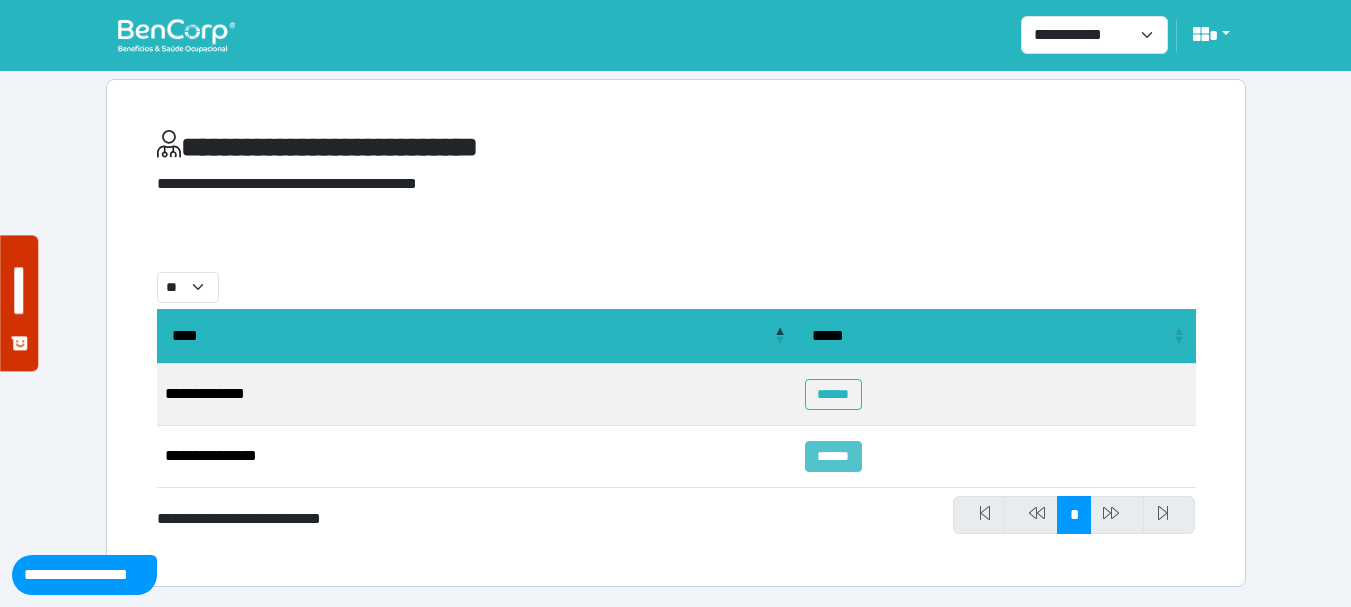click on "******" at bounding box center [833, 456] 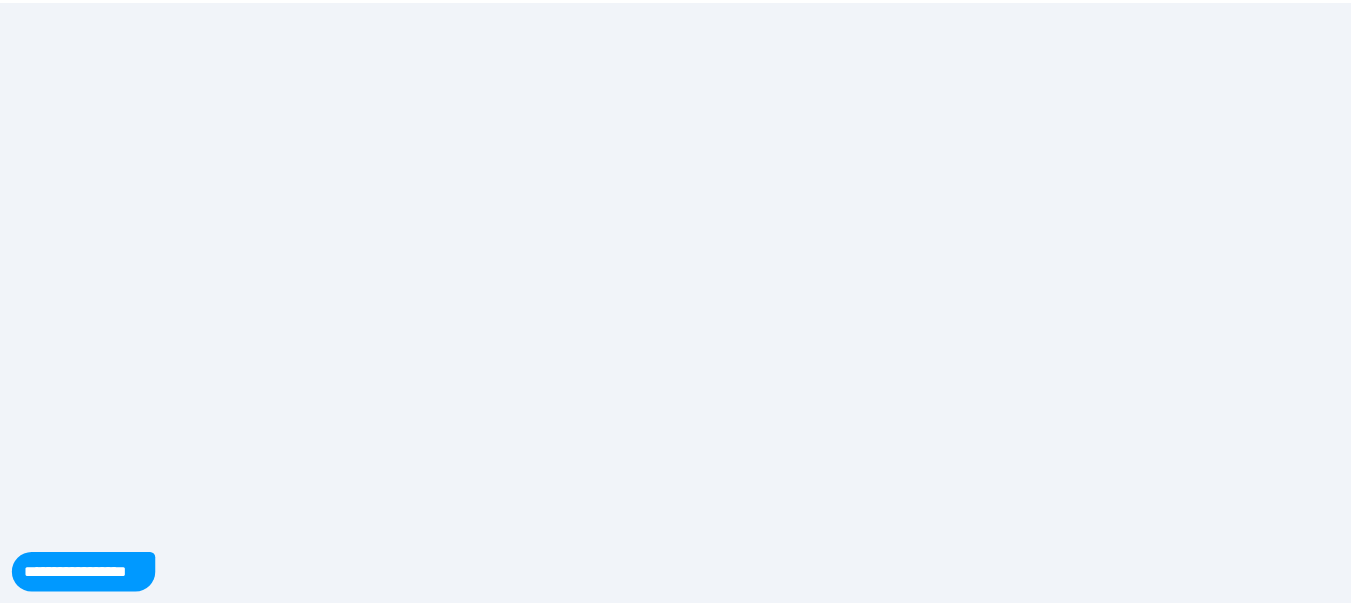 scroll, scrollTop: 0, scrollLeft: 0, axis: both 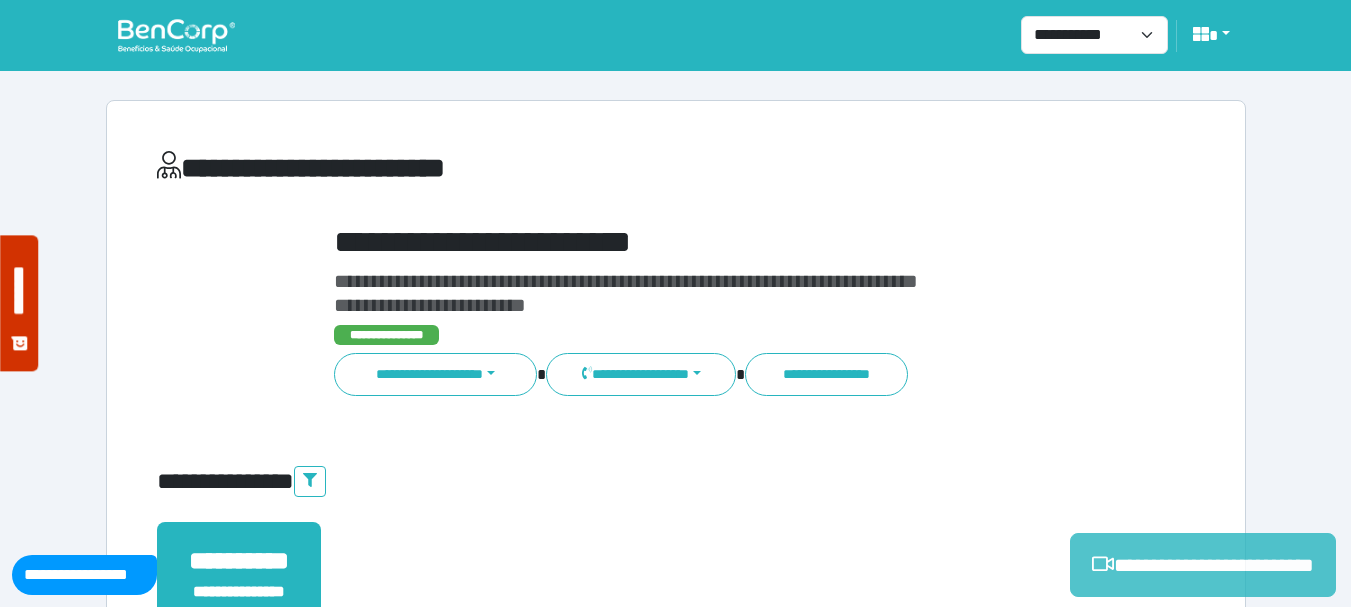 click on "**********" at bounding box center (1203, 565) 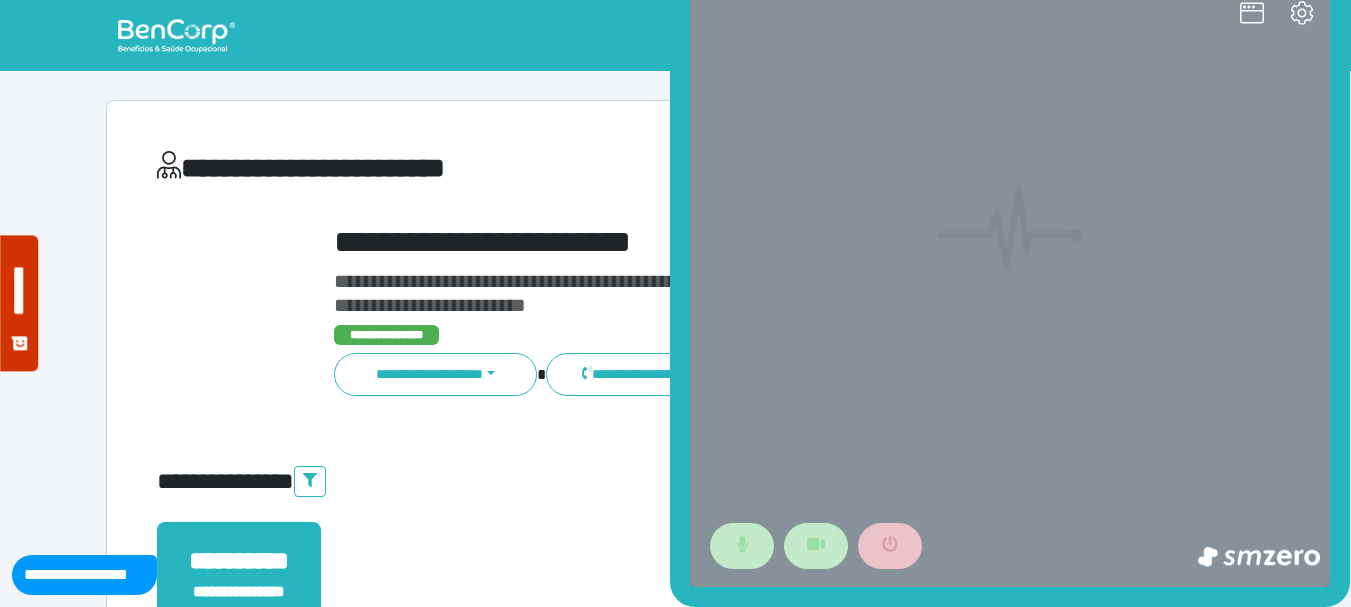 scroll, scrollTop: 0, scrollLeft: 0, axis: both 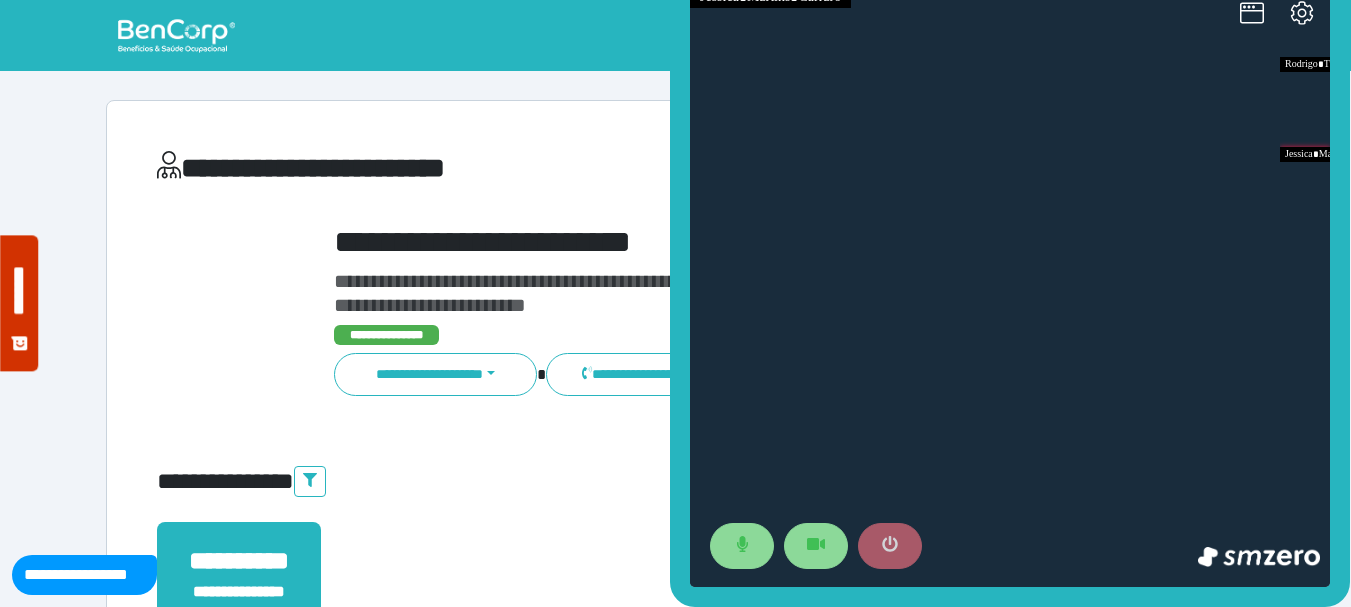 click at bounding box center [890, 546] 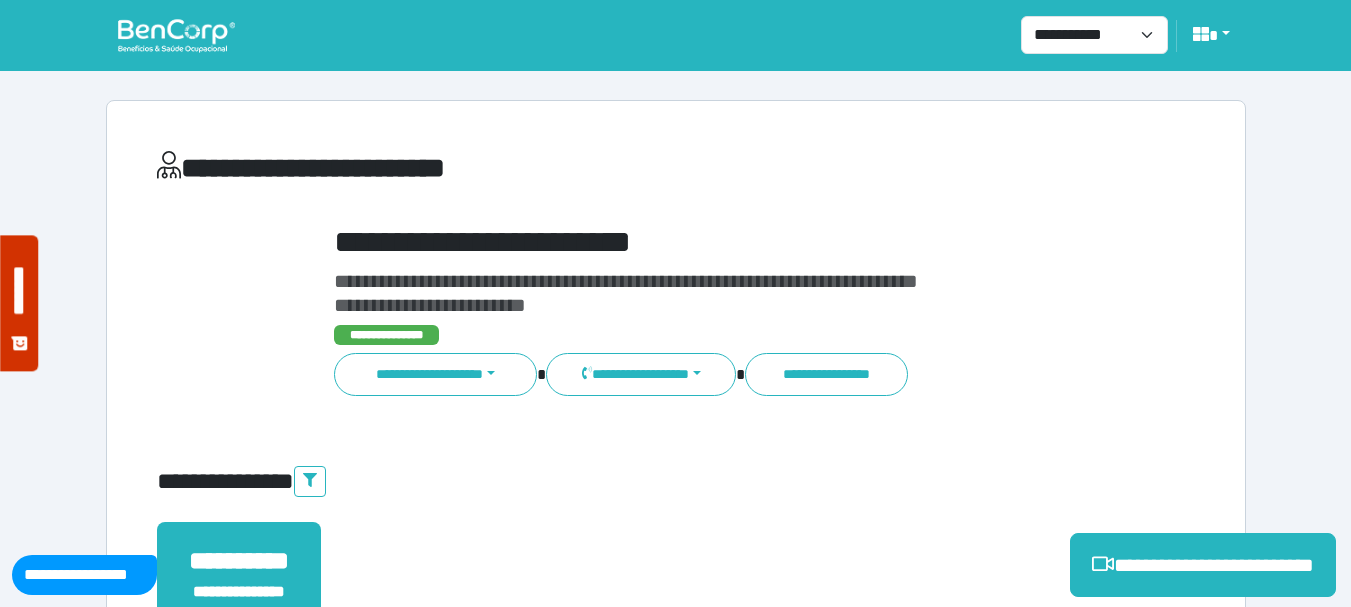 scroll, scrollTop: 500, scrollLeft: 0, axis: vertical 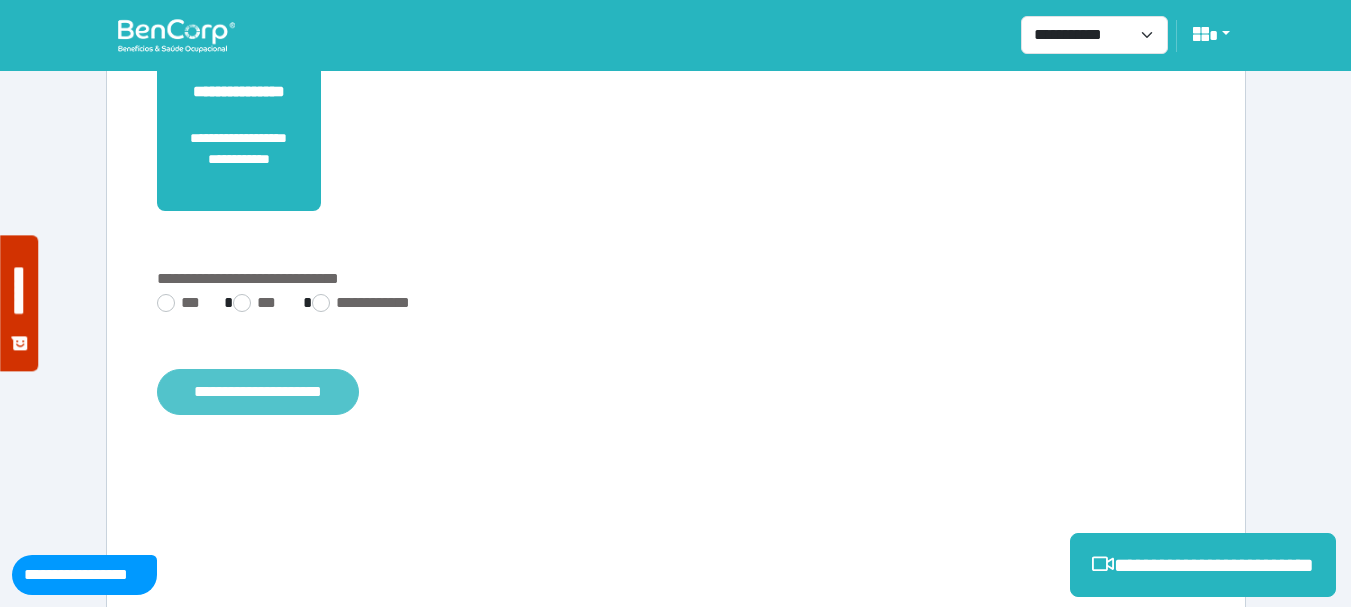 click on "**********" at bounding box center [258, 392] 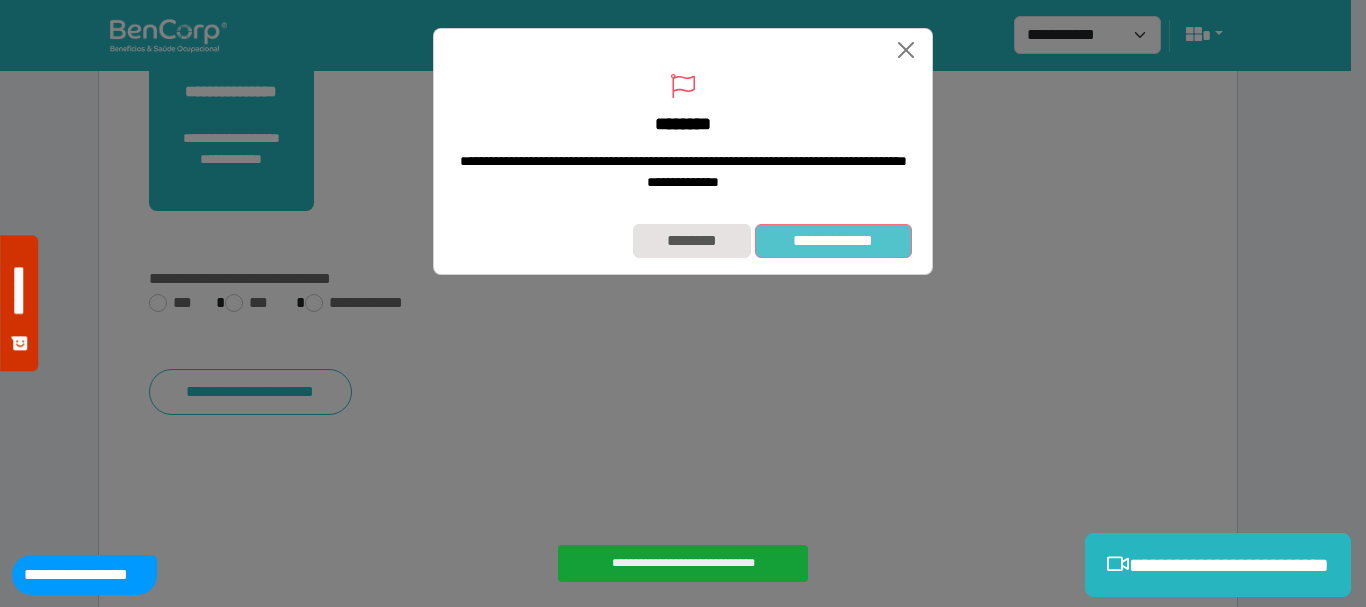 drag, startPoint x: 805, startPoint y: 250, endPoint x: 819, endPoint y: 252, distance: 14.142136 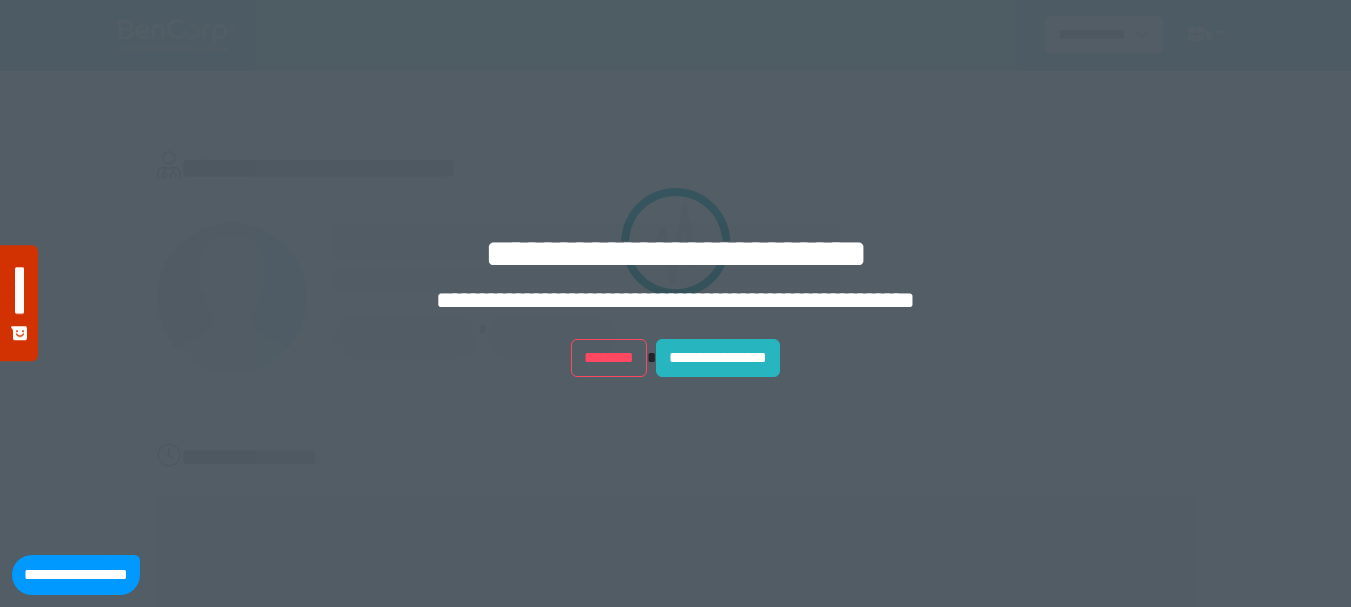 scroll, scrollTop: 0, scrollLeft: 0, axis: both 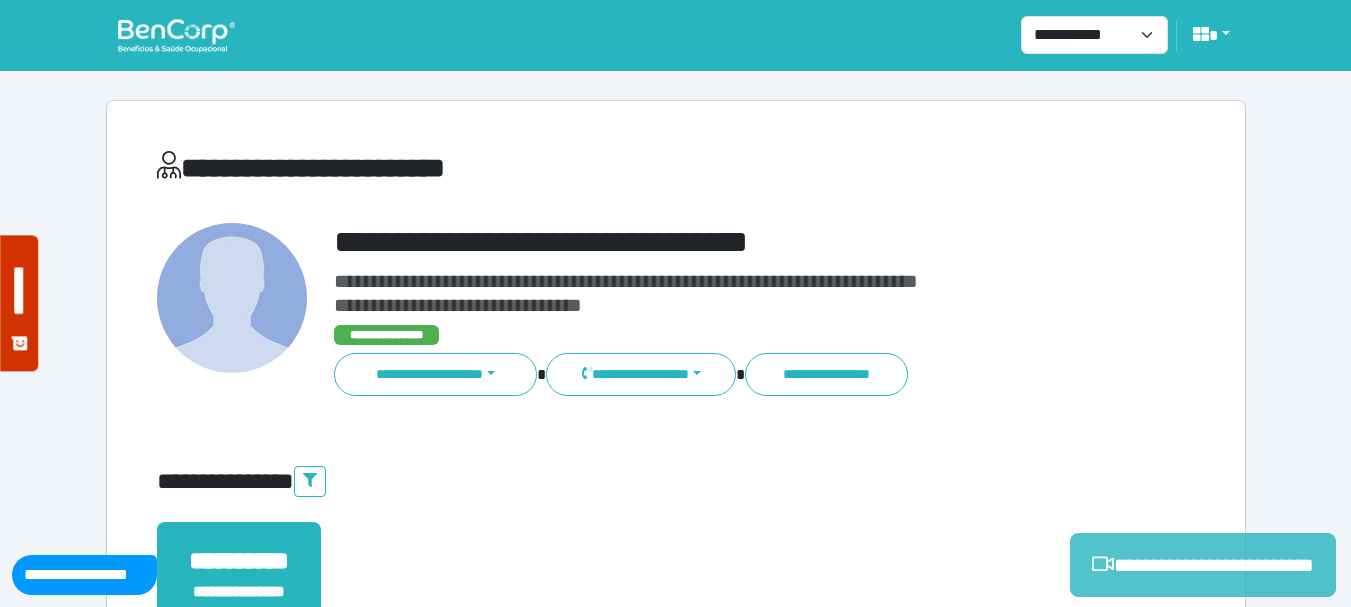 click on "**********" at bounding box center [1203, 565] 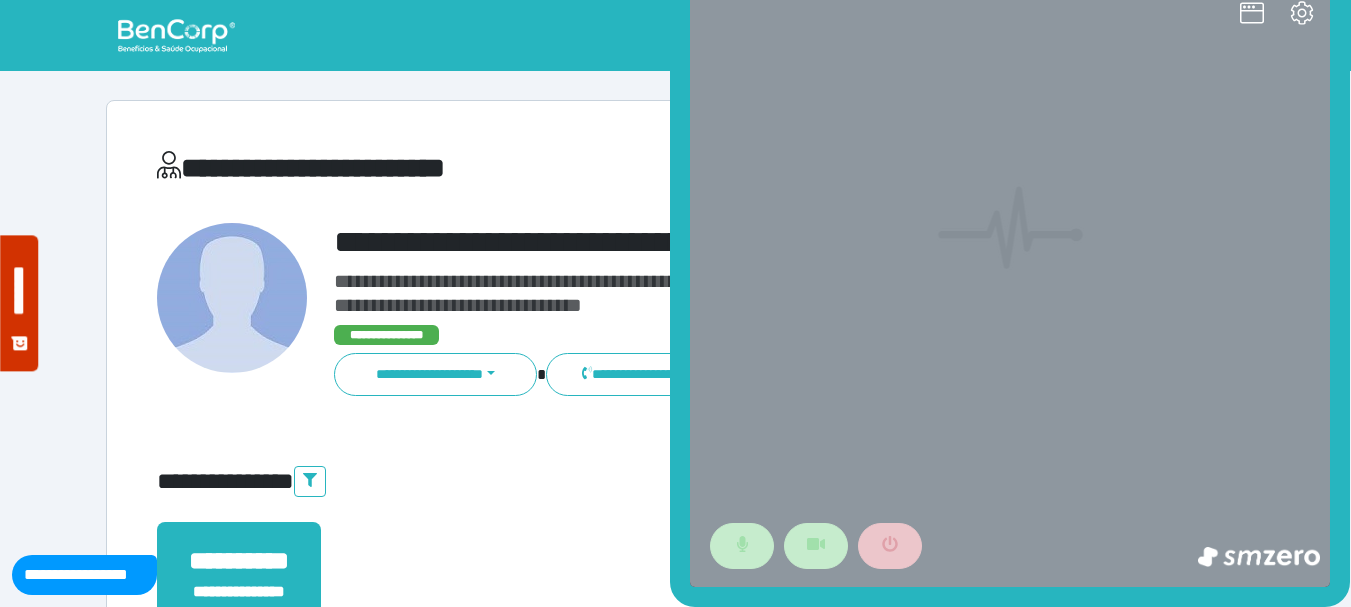 scroll, scrollTop: 0, scrollLeft: 0, axis: both 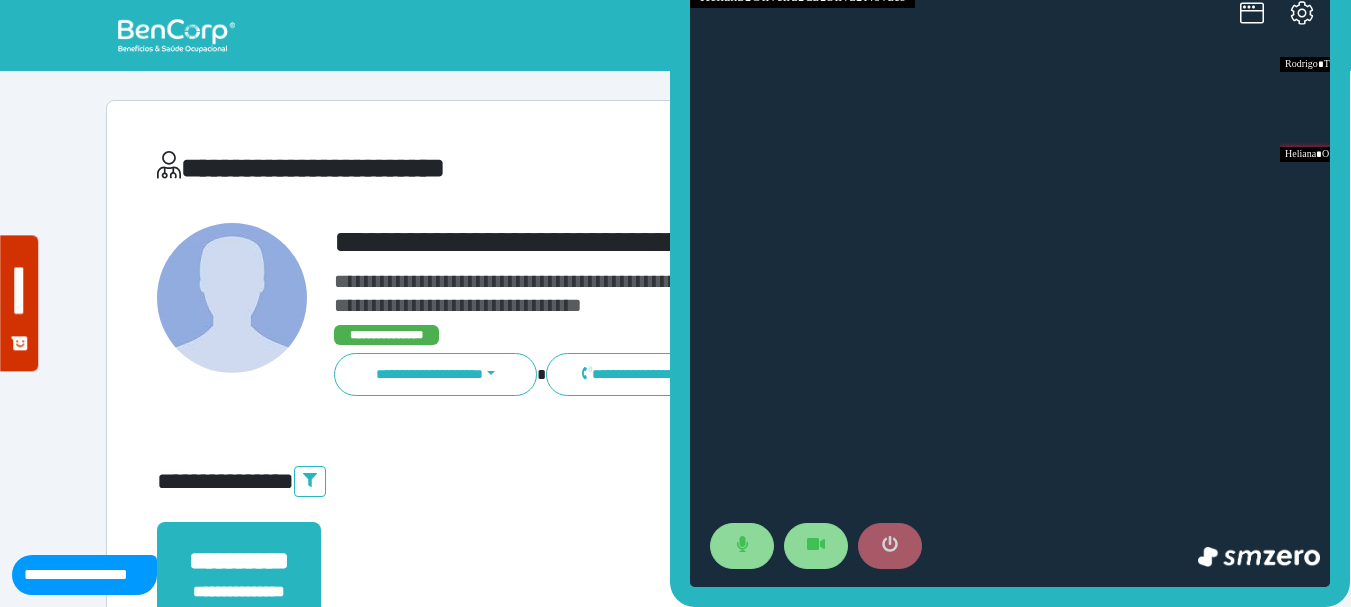 click at bounding box center (890, 546) 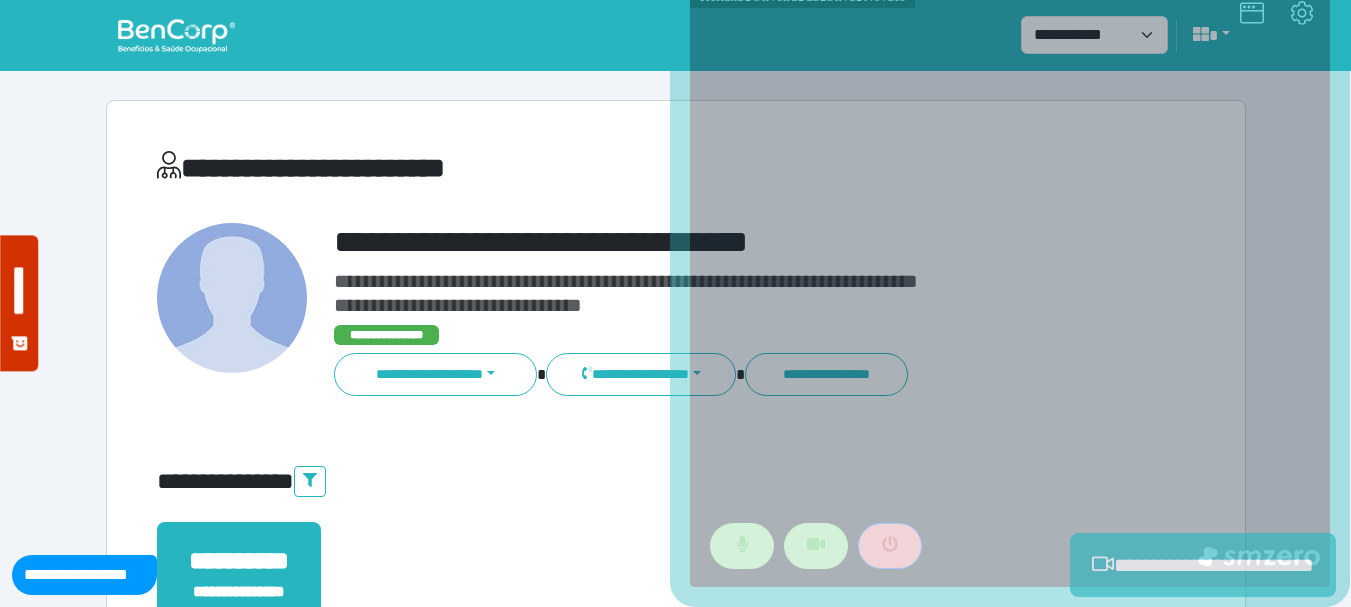scroll, scrollTop: 500, scrollLeft: 0, axis: vertical 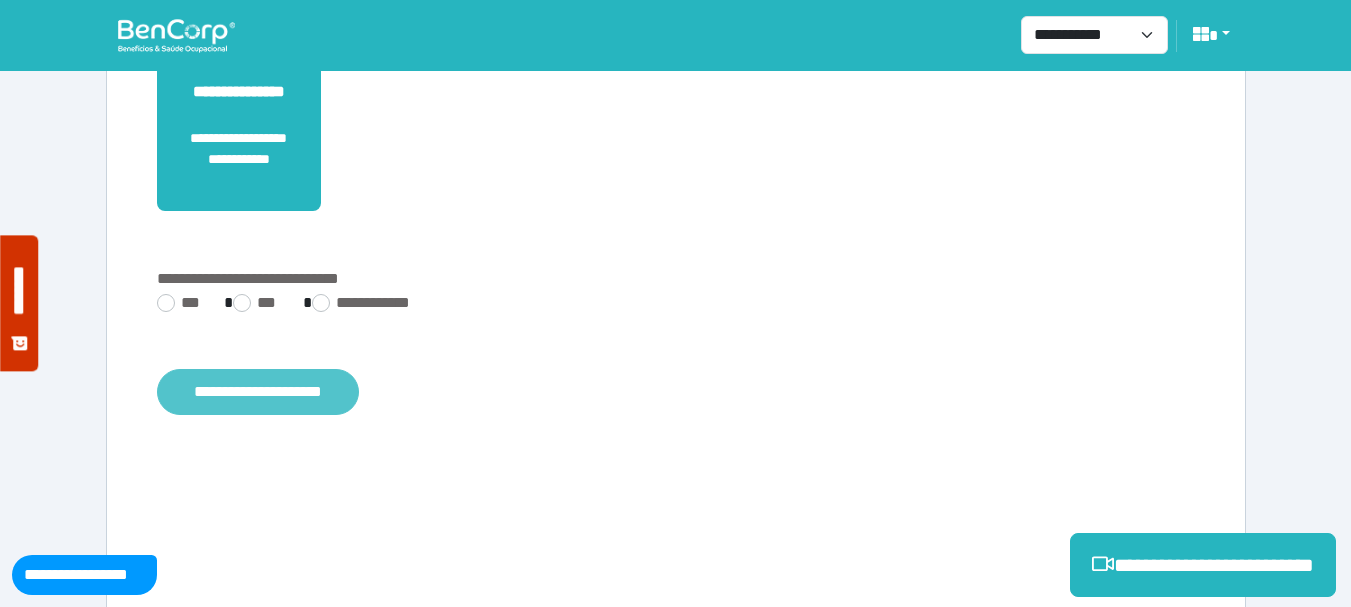 click on "**********" at bounding box center [258, 392] 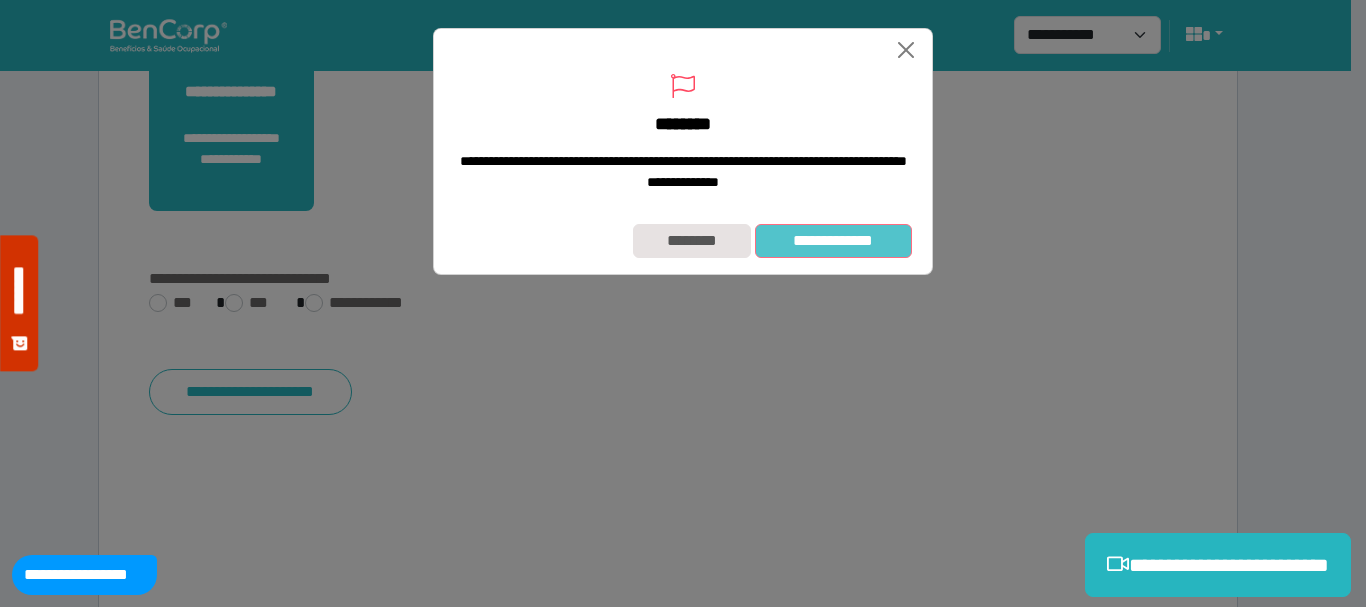 click on "**********" at bounding box center (833, 241) 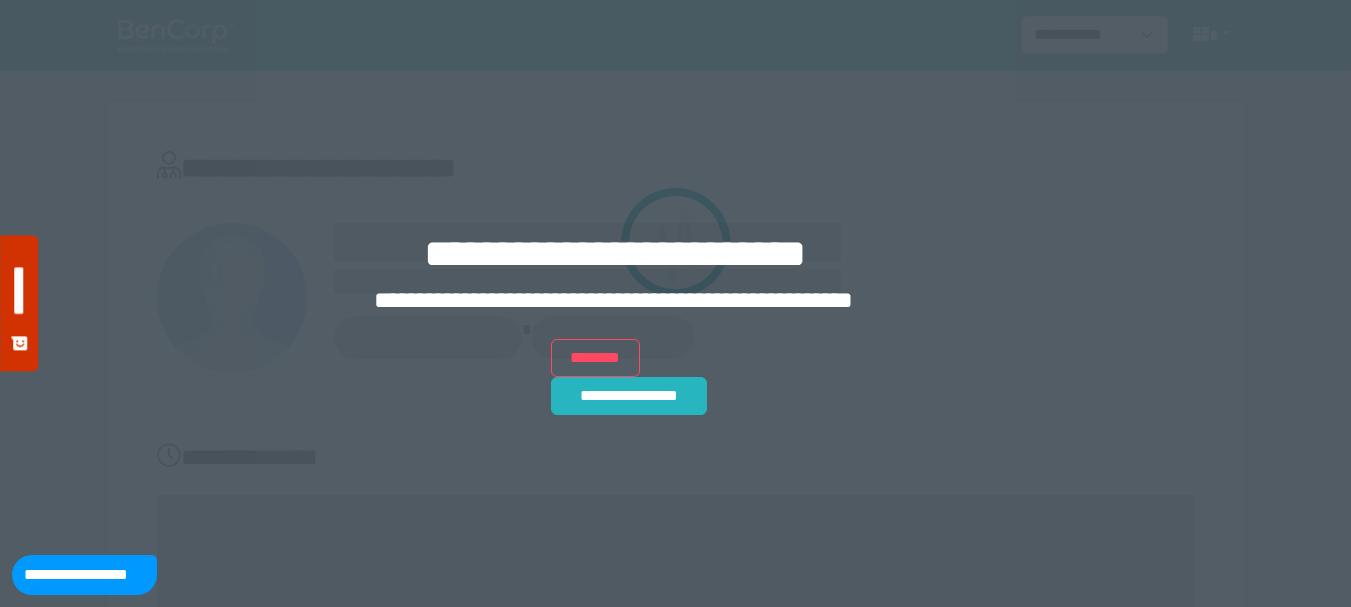 scroll, scrollTop: 0, scrollLeft: 0, axis: both 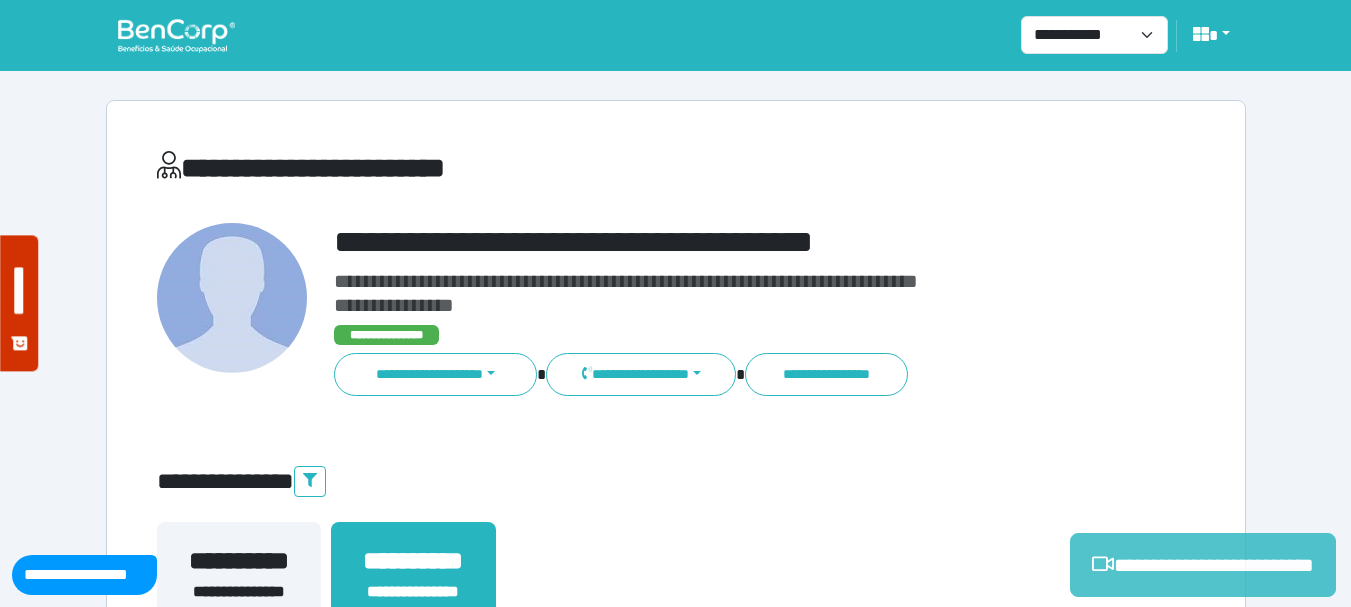 click on "**********" at bounding box center [1203, 565] 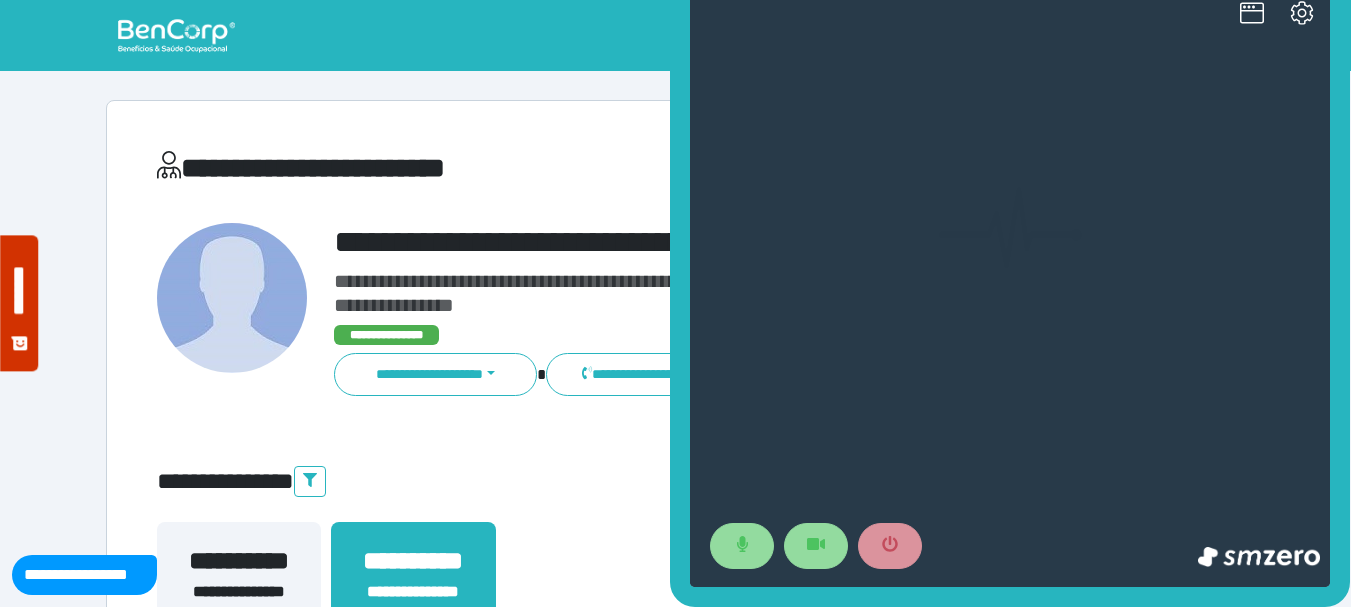 scroll, scrollTop: 0, scrollLeft: 0, axis: both 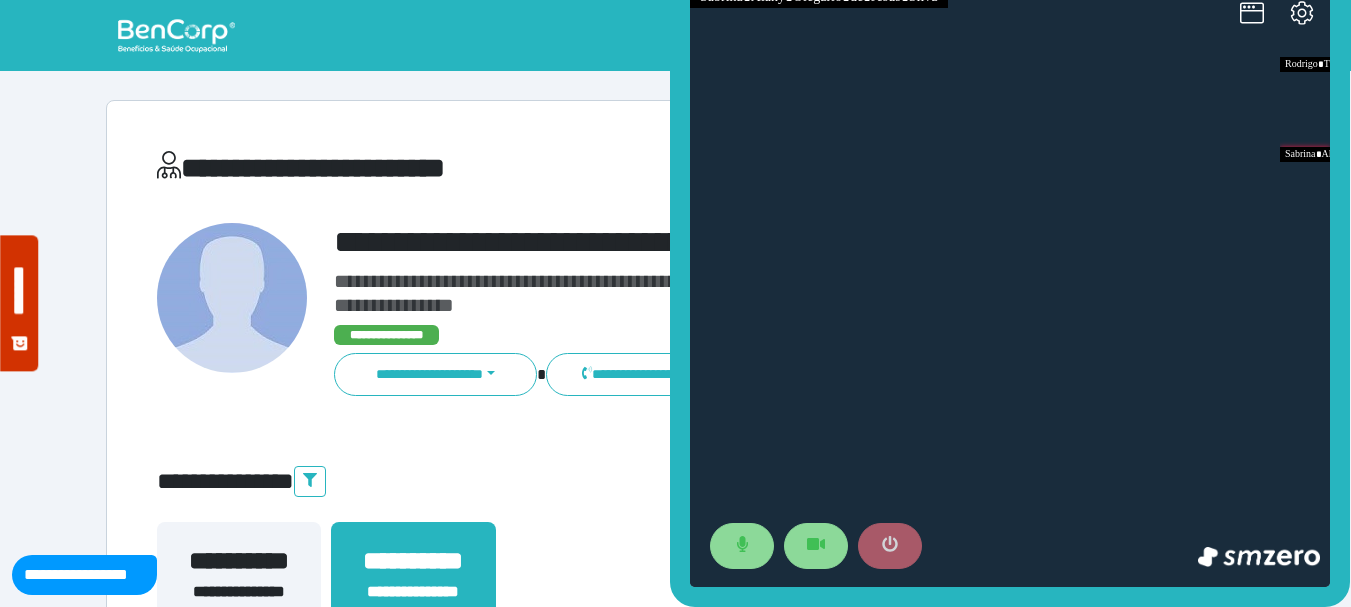 click at bounding box center [890, 546] 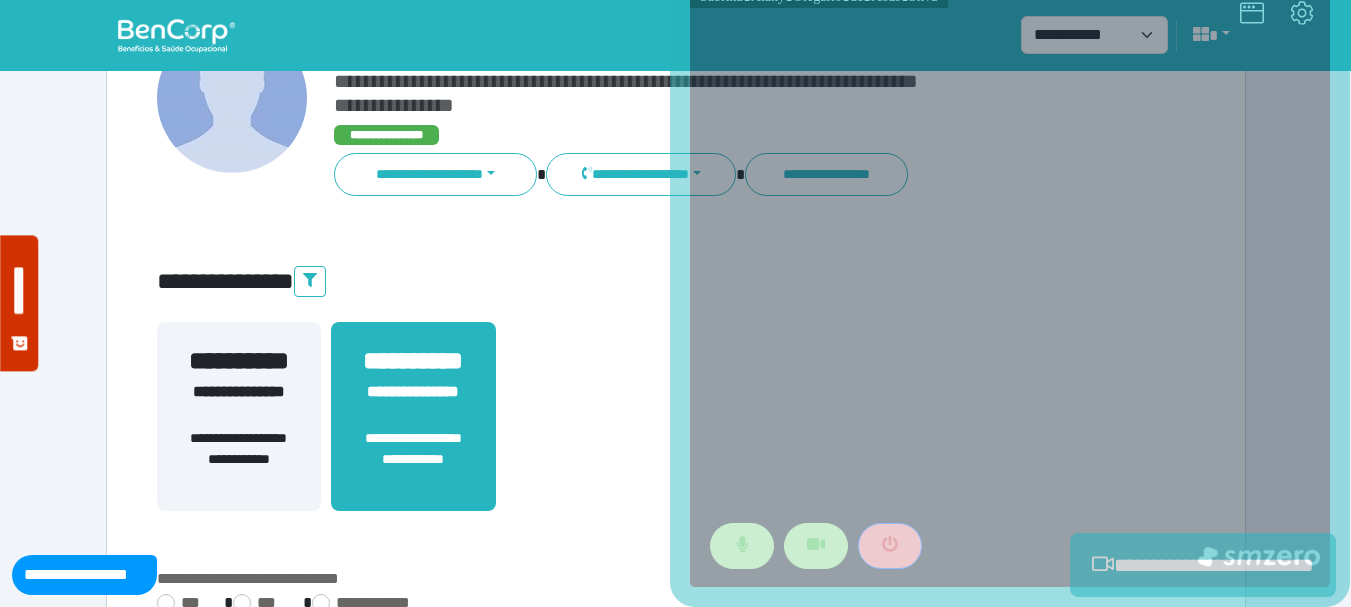scroll, scrollTop: 500, scrollLeft: 0, axis: vertical 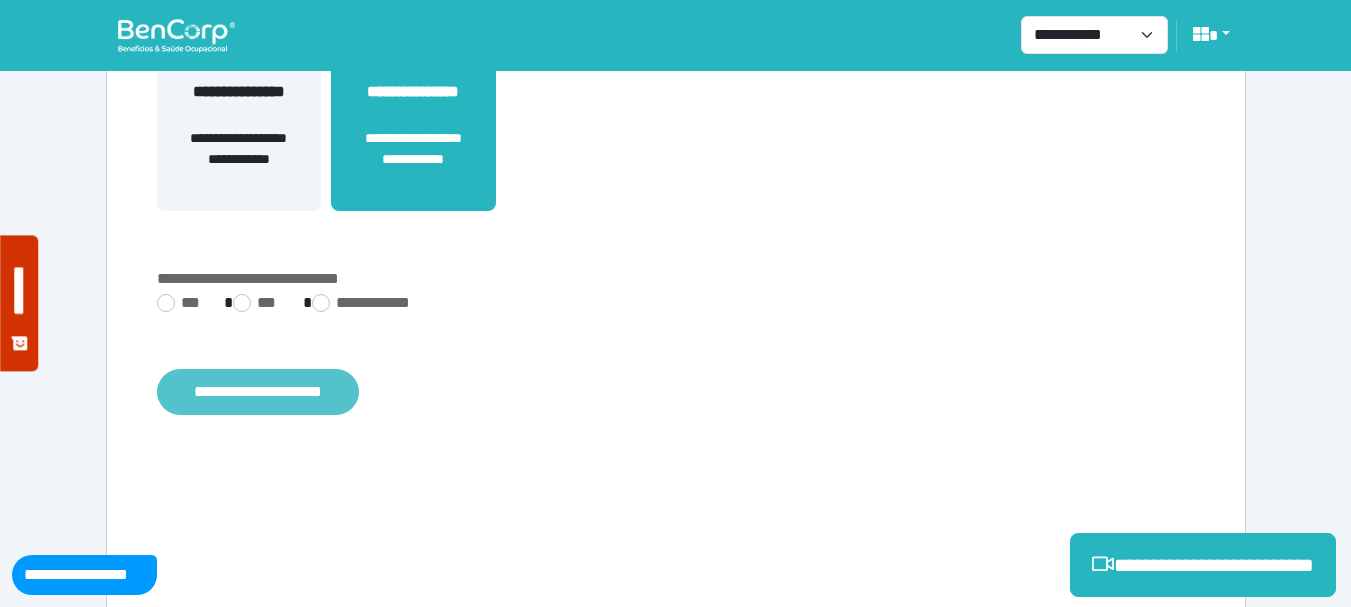 click on "**********" at bounding box center [676, 335] 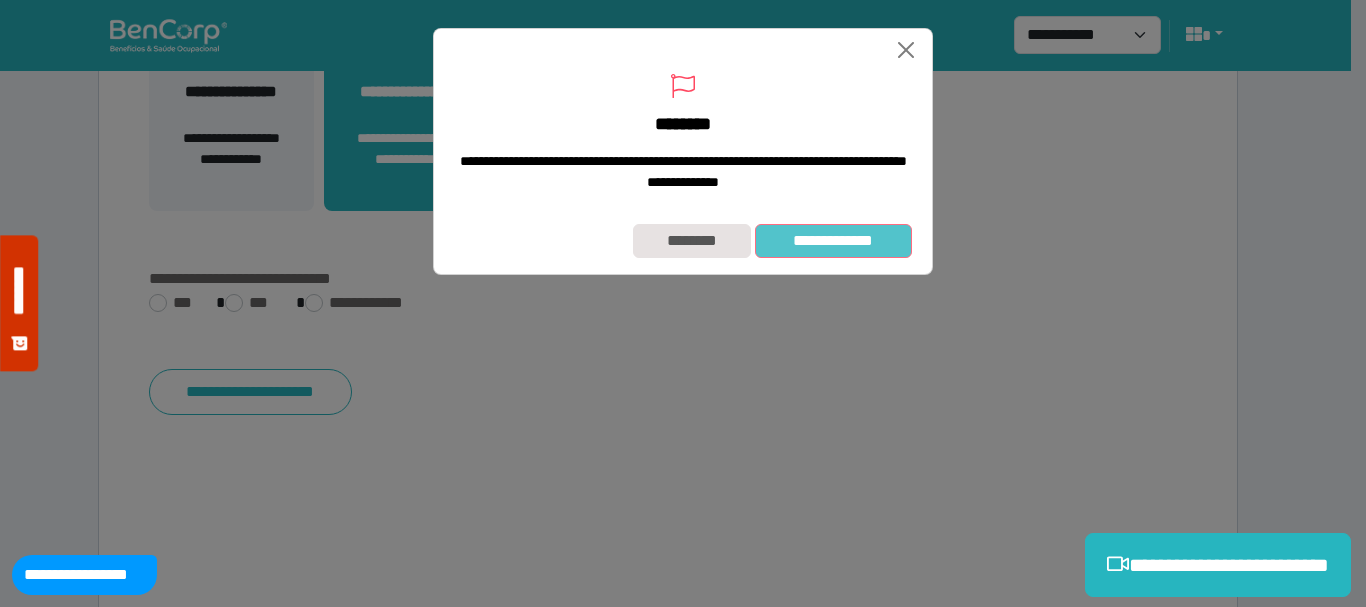 click on "**********" at bounding box center [833, 241] 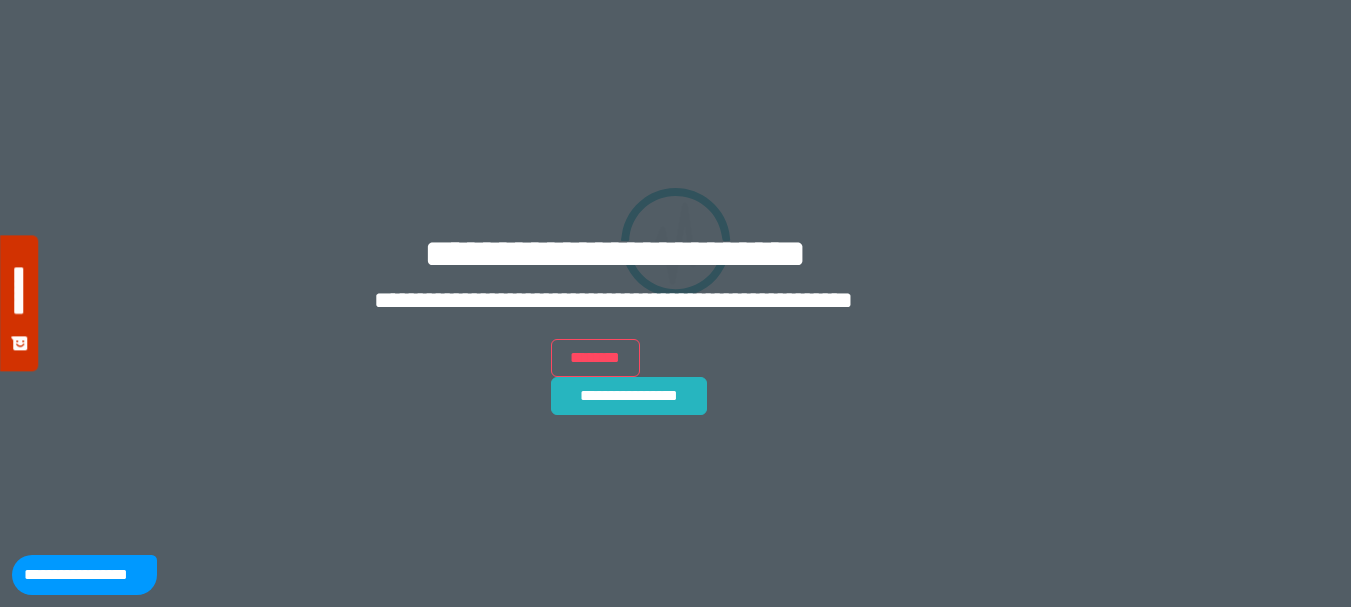 scroll, scrollTop: 0, scrollLeft: 0, axis: both 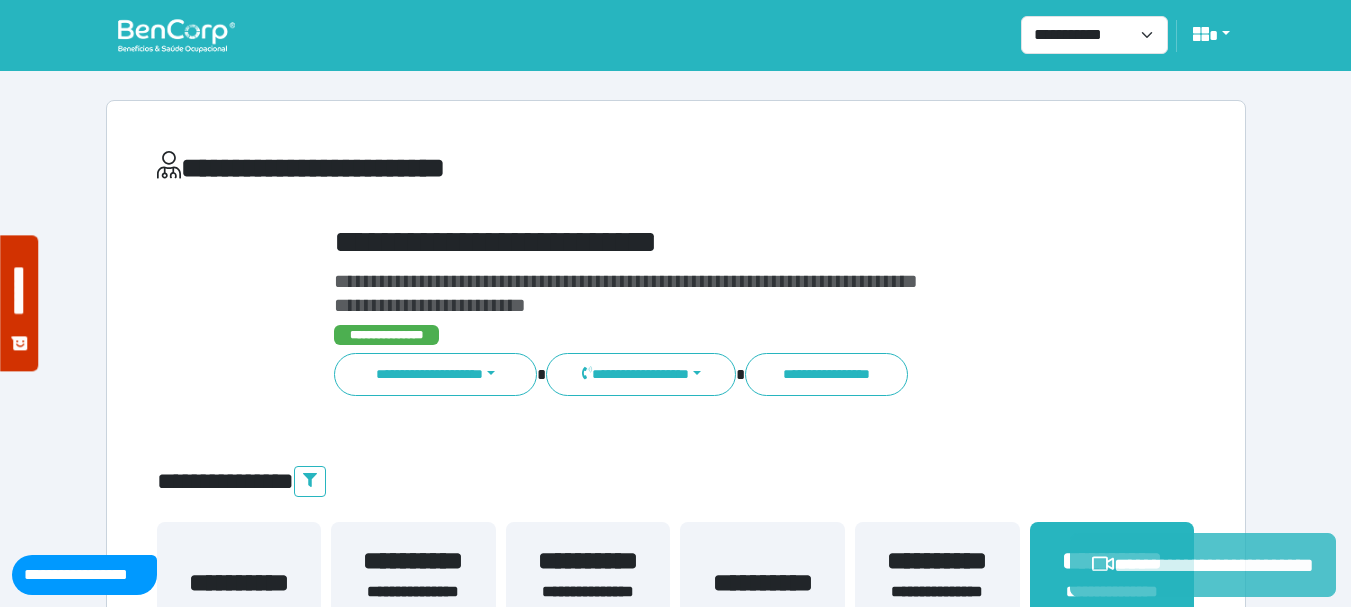 click on "**********" at bounding box center (1203, 565) 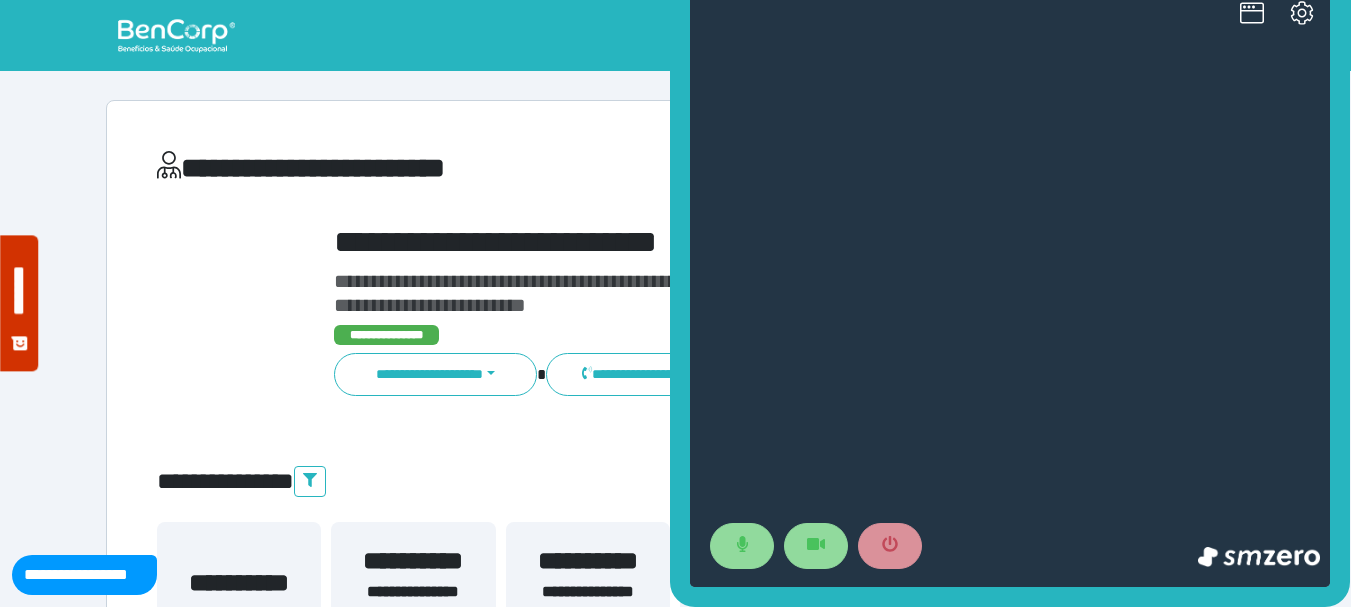 scroll, scrollTop: 0, scrollLeft: 0, axis: both 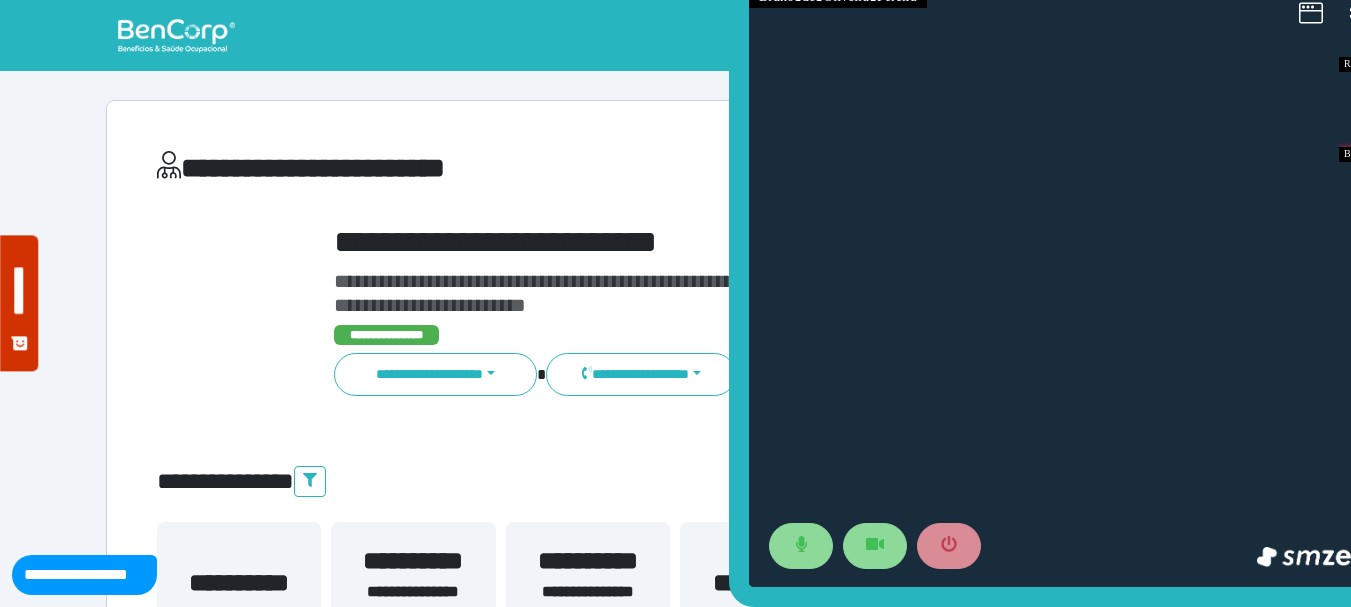 drag, startPoint x: 1423, startPoint y: 380, endPoint x: 1488, endPoint y: 379, distance: 65.00769 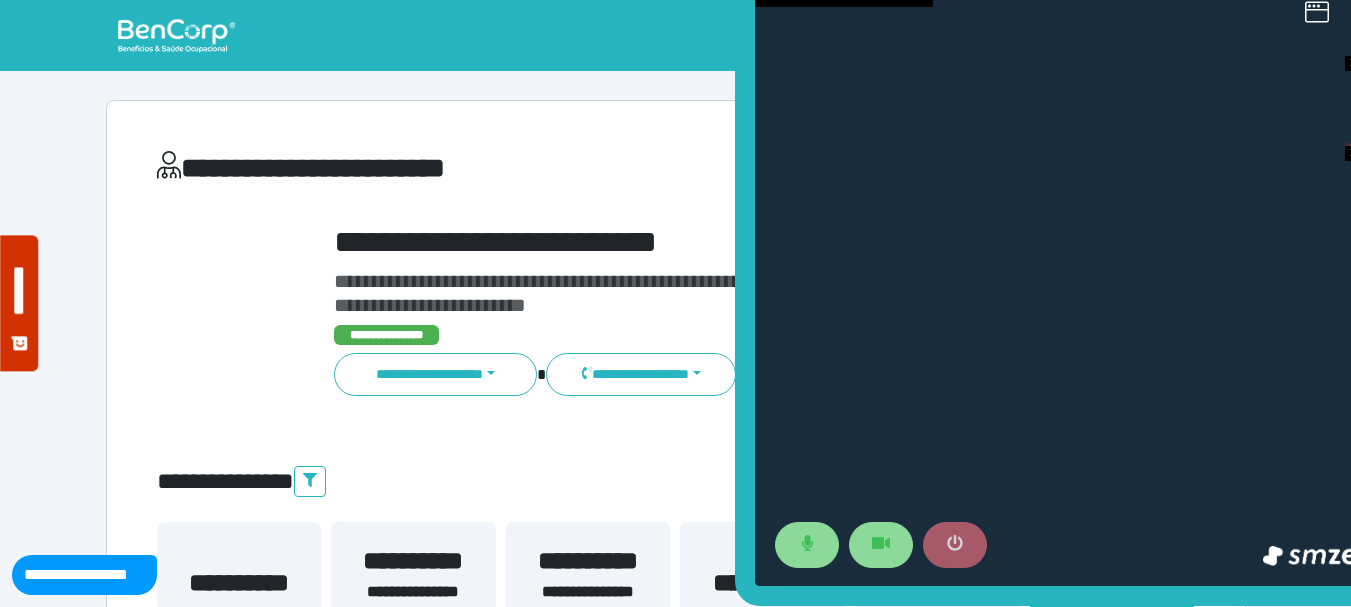 click at bounding box center (955, 545) 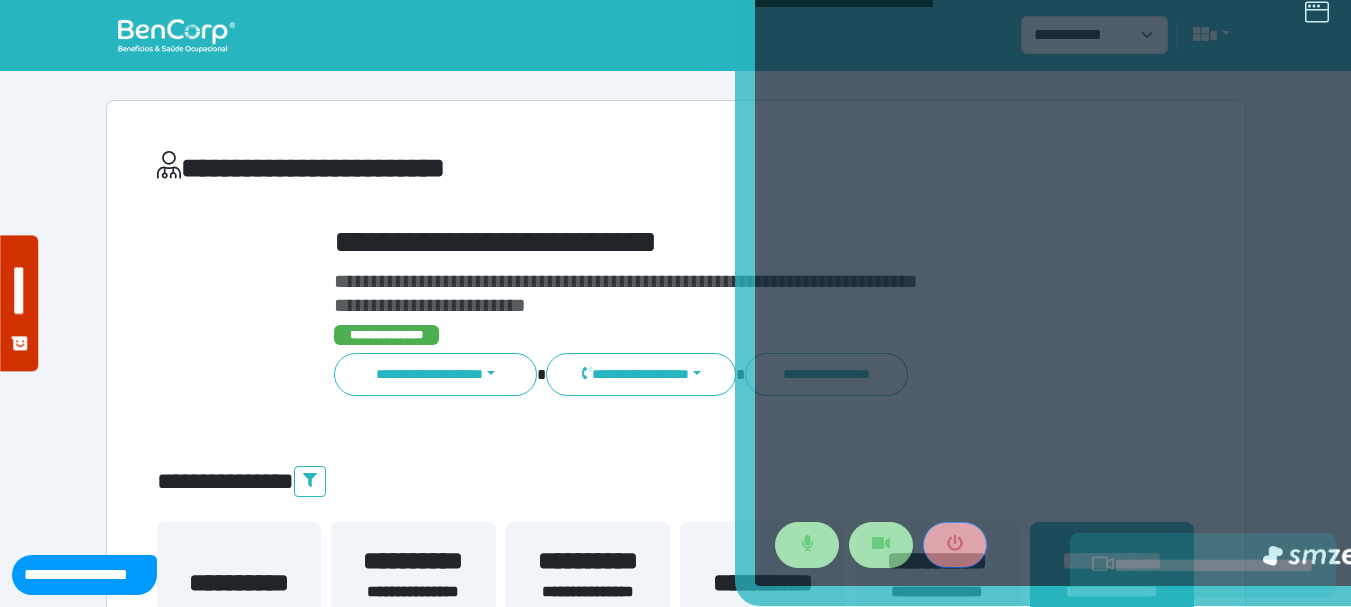 scroll, scrollTop: 500, scrollLeft: 0, axis: vertical 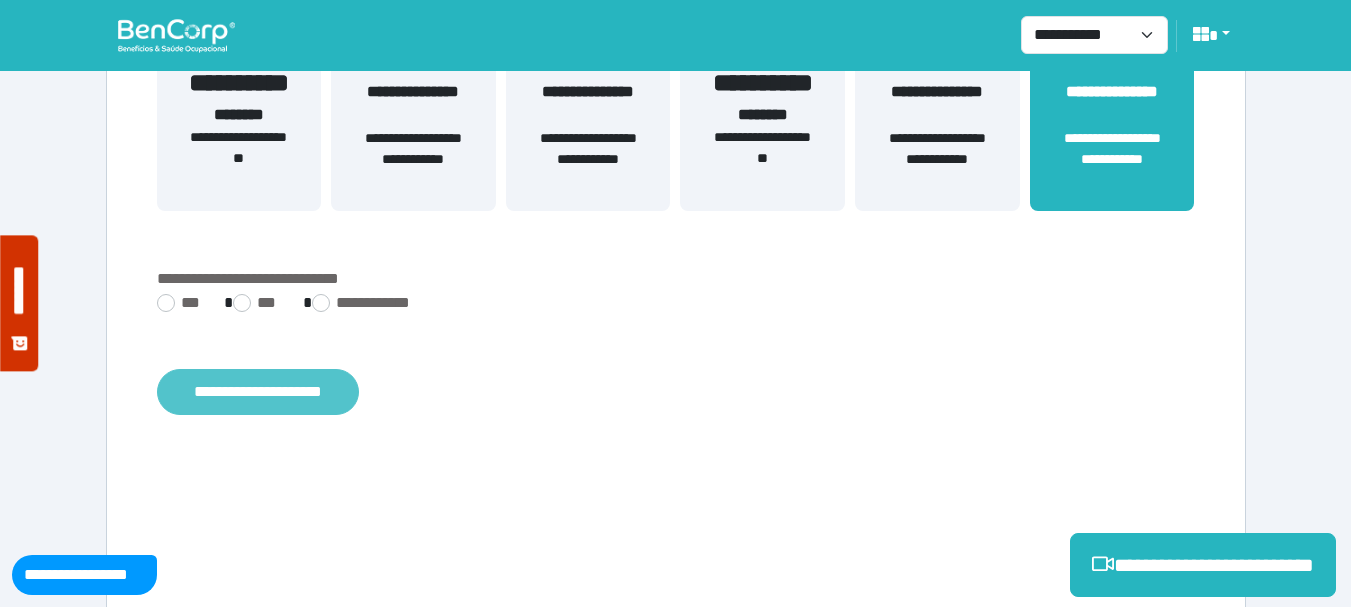 click on "**********" at bounding box center (258, 392) 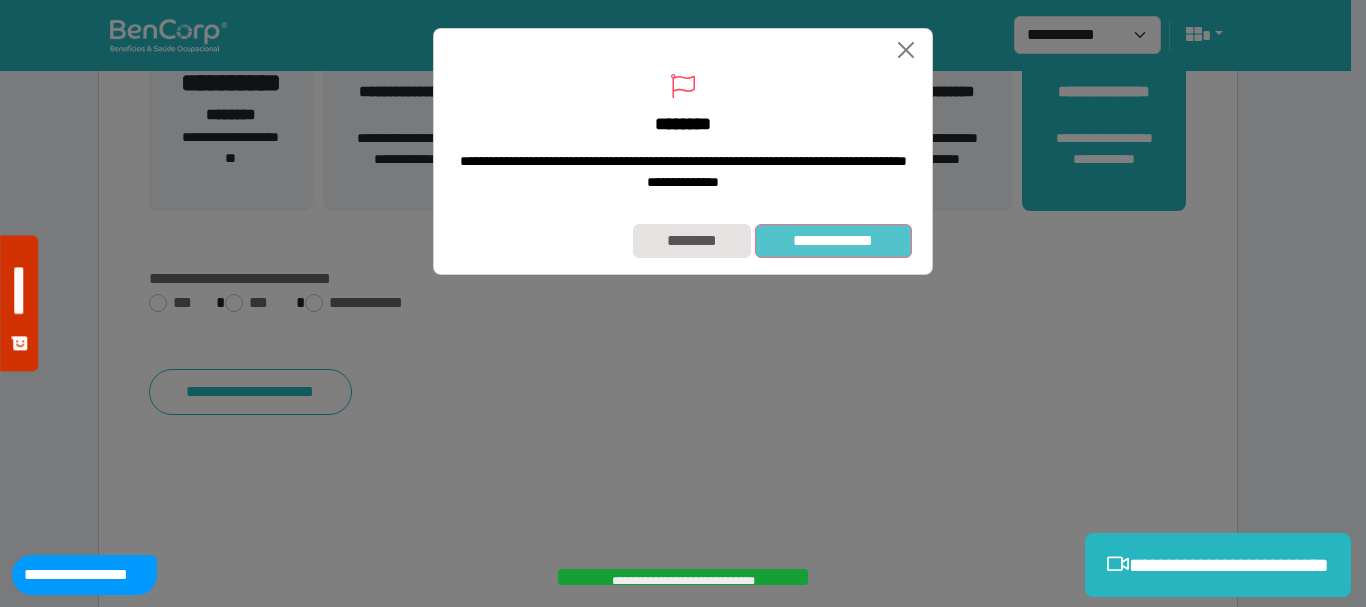 click on "**********" at bounding box center (833, 241) 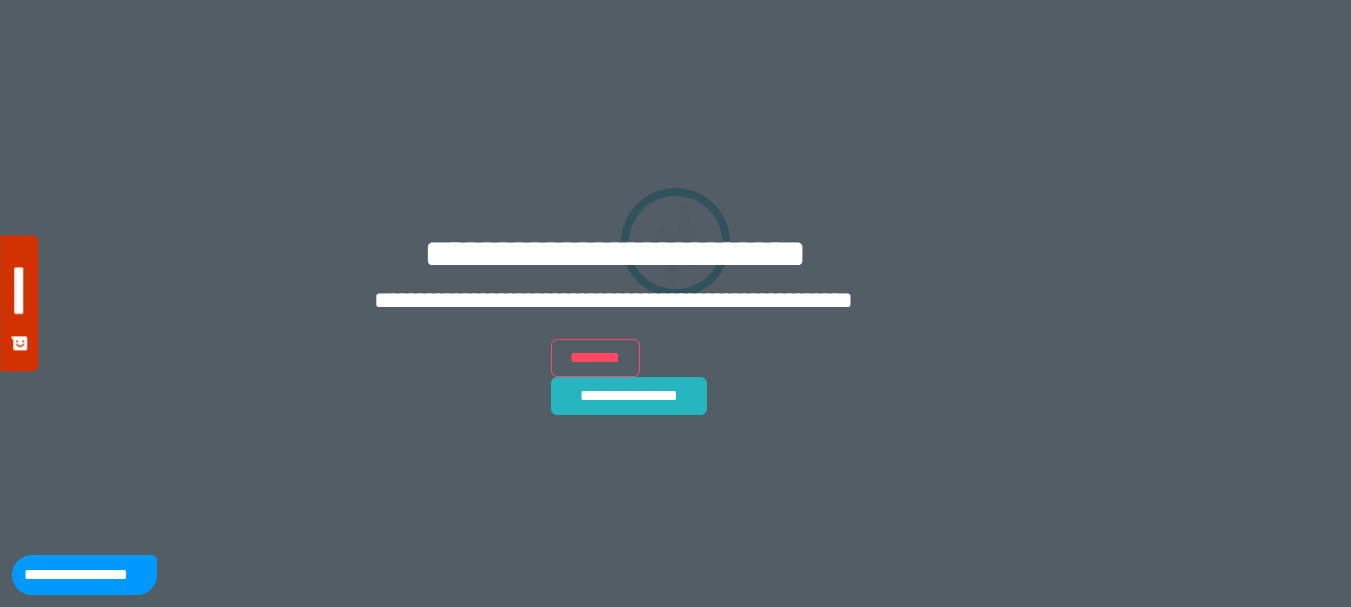 scroll, scrollTop: 0, scrollLeft: 0, axis: both 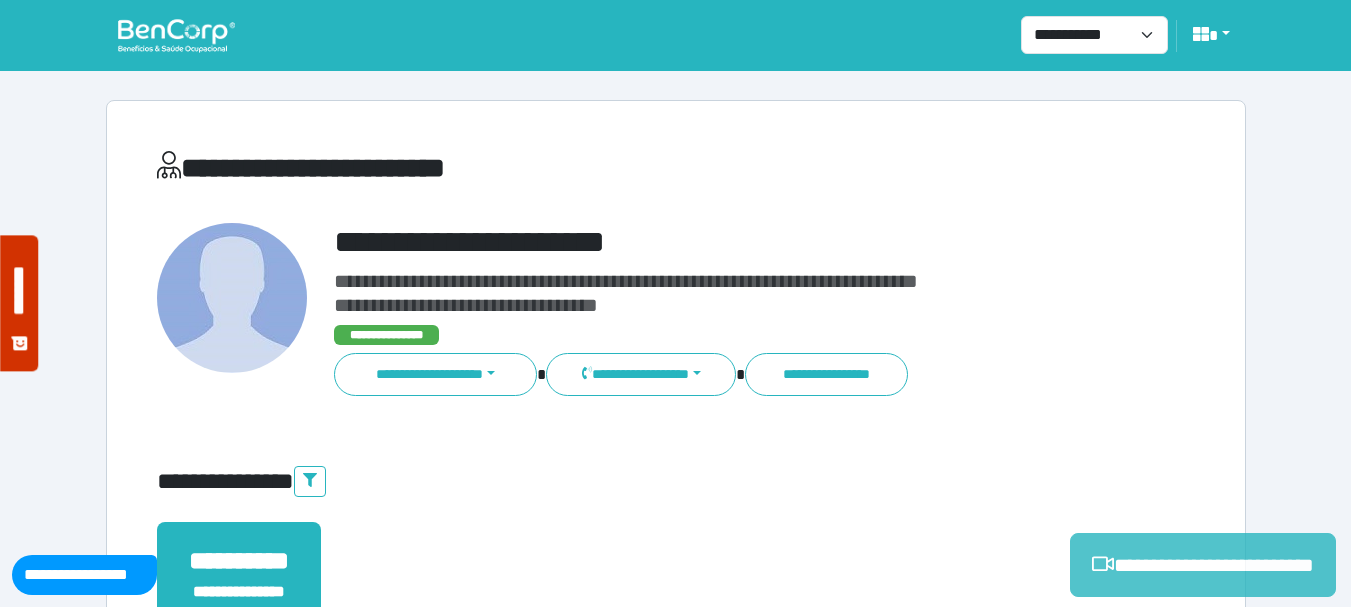 click on "**********" at bounding box center [1203, 565] 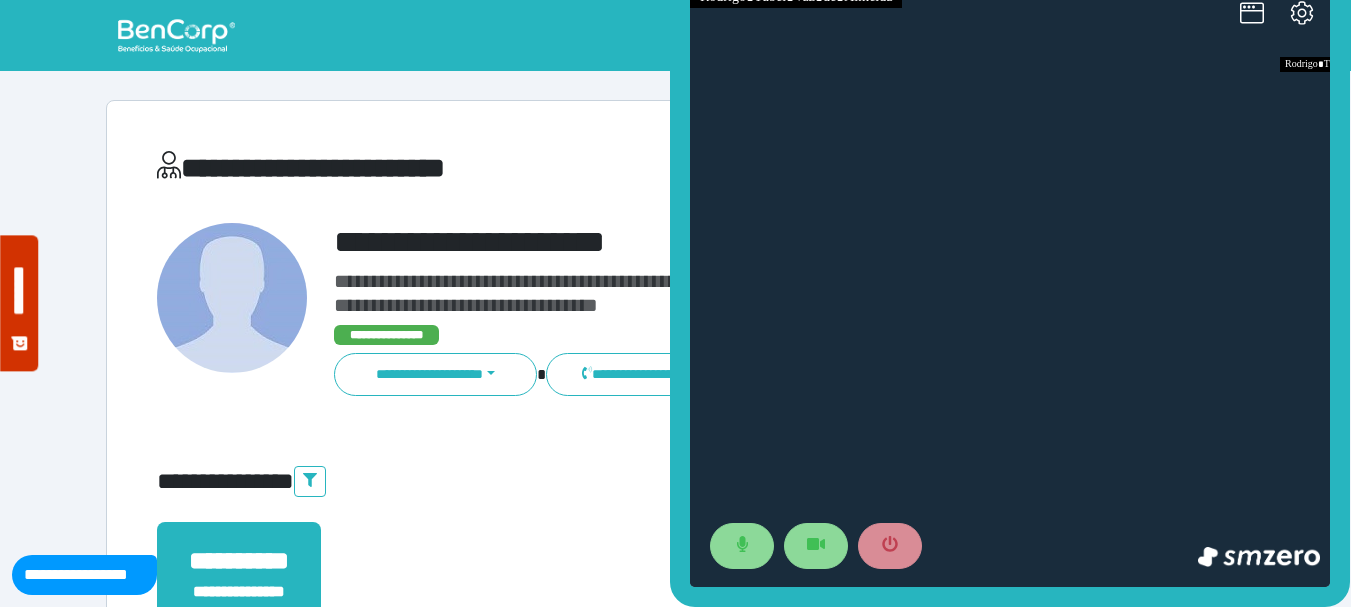 scroll, scrollTop: 0, scrollLeft: 0, axis: both 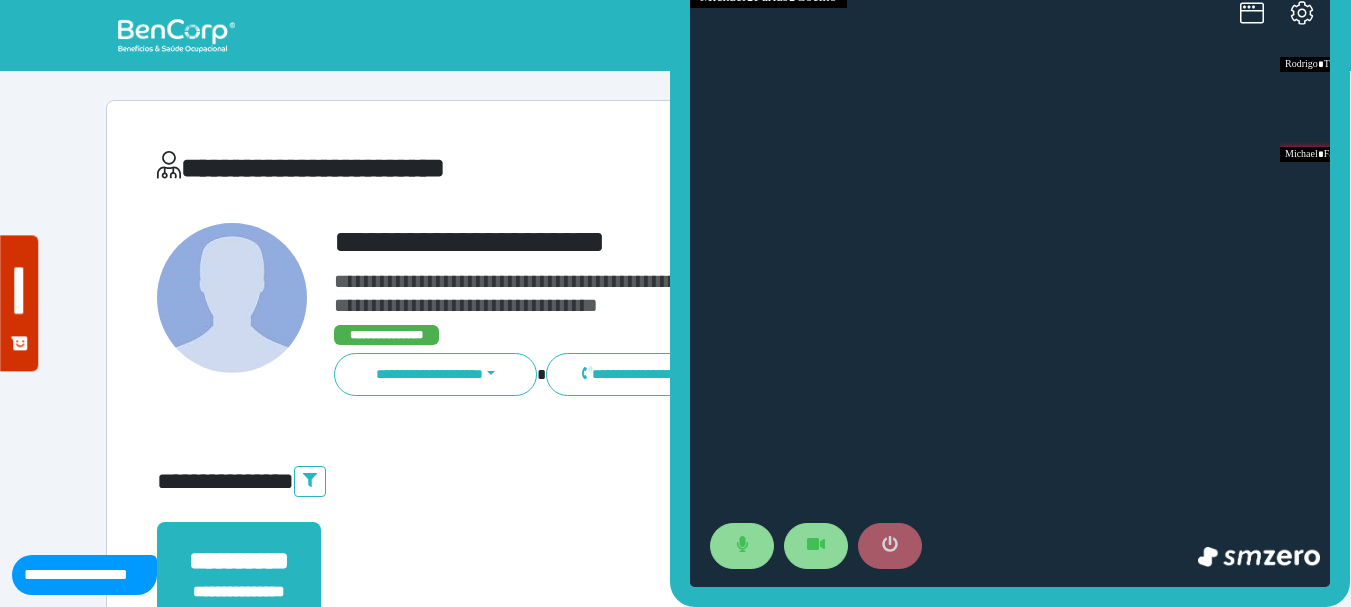click at bounding box center (890, 546) 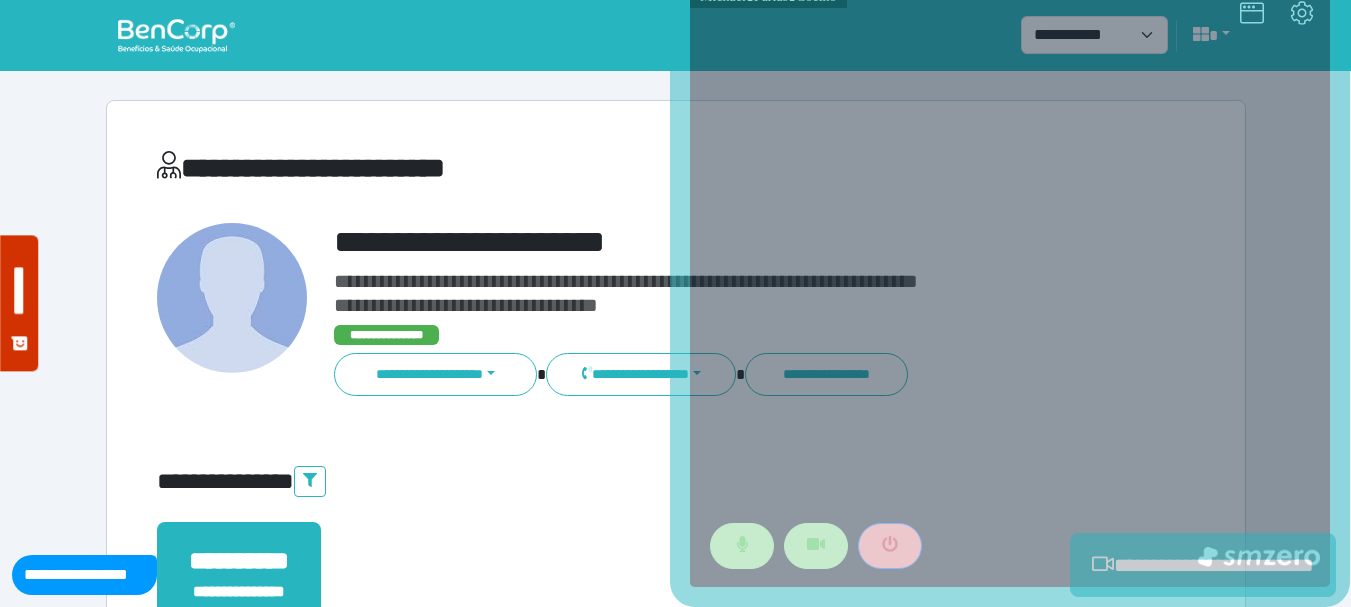 scroll, scrollTop: 300, scrollLeft: 0, axis: vertical 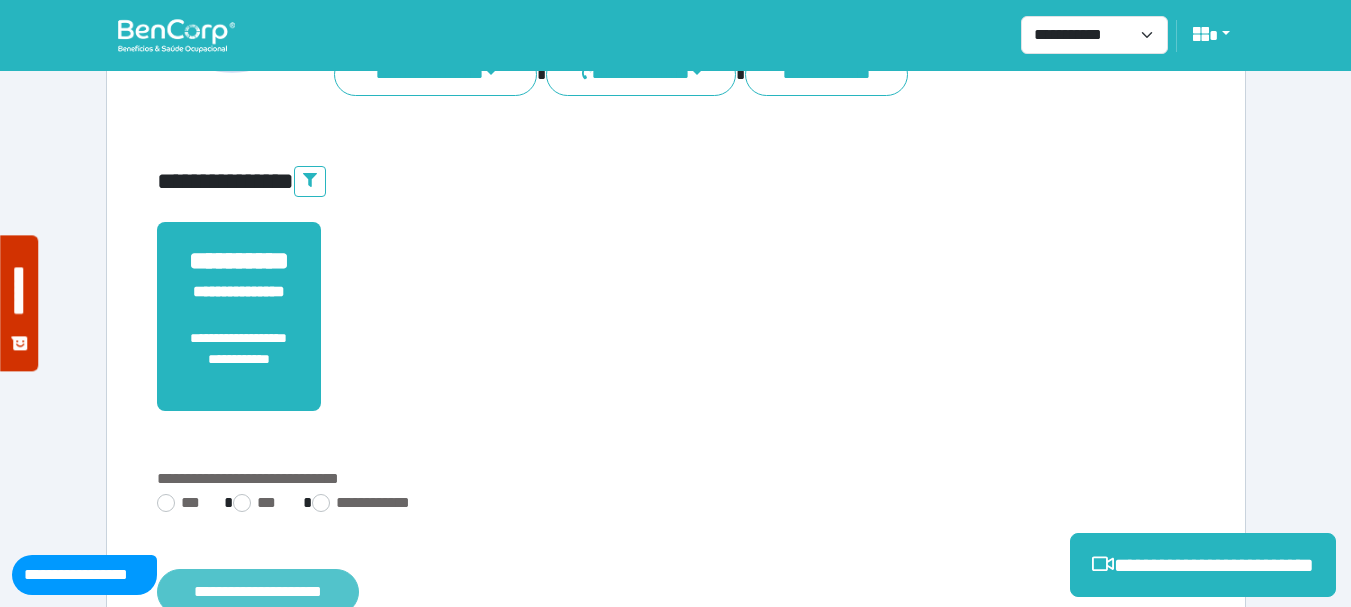 click on "**********" at bounding box center (258, 592) 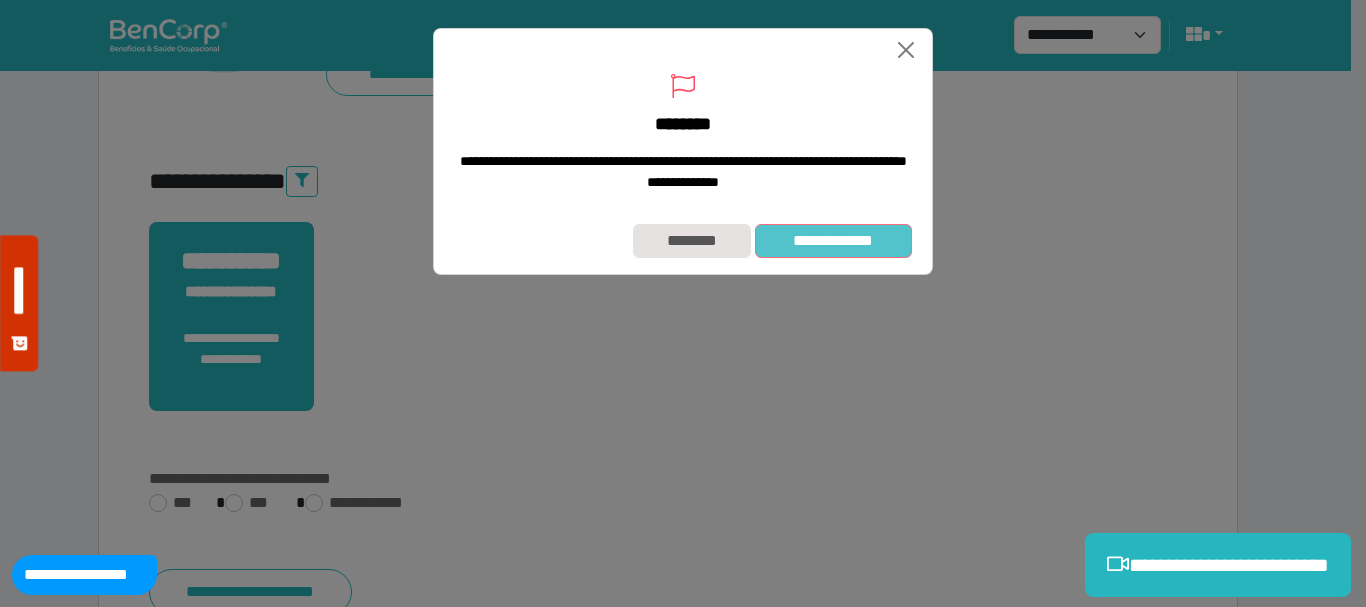 click on "**********" at bounding box center (833, 241) 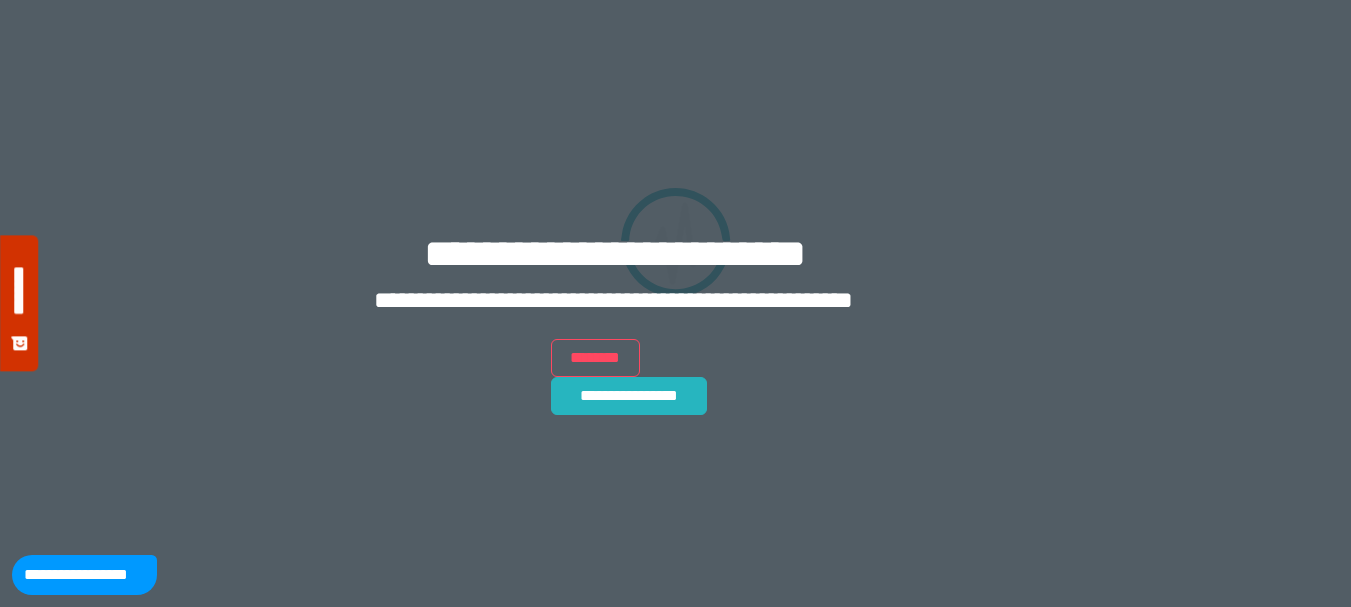 scroll, scrollTop: 0, scrollLeft: 0, axis: both 